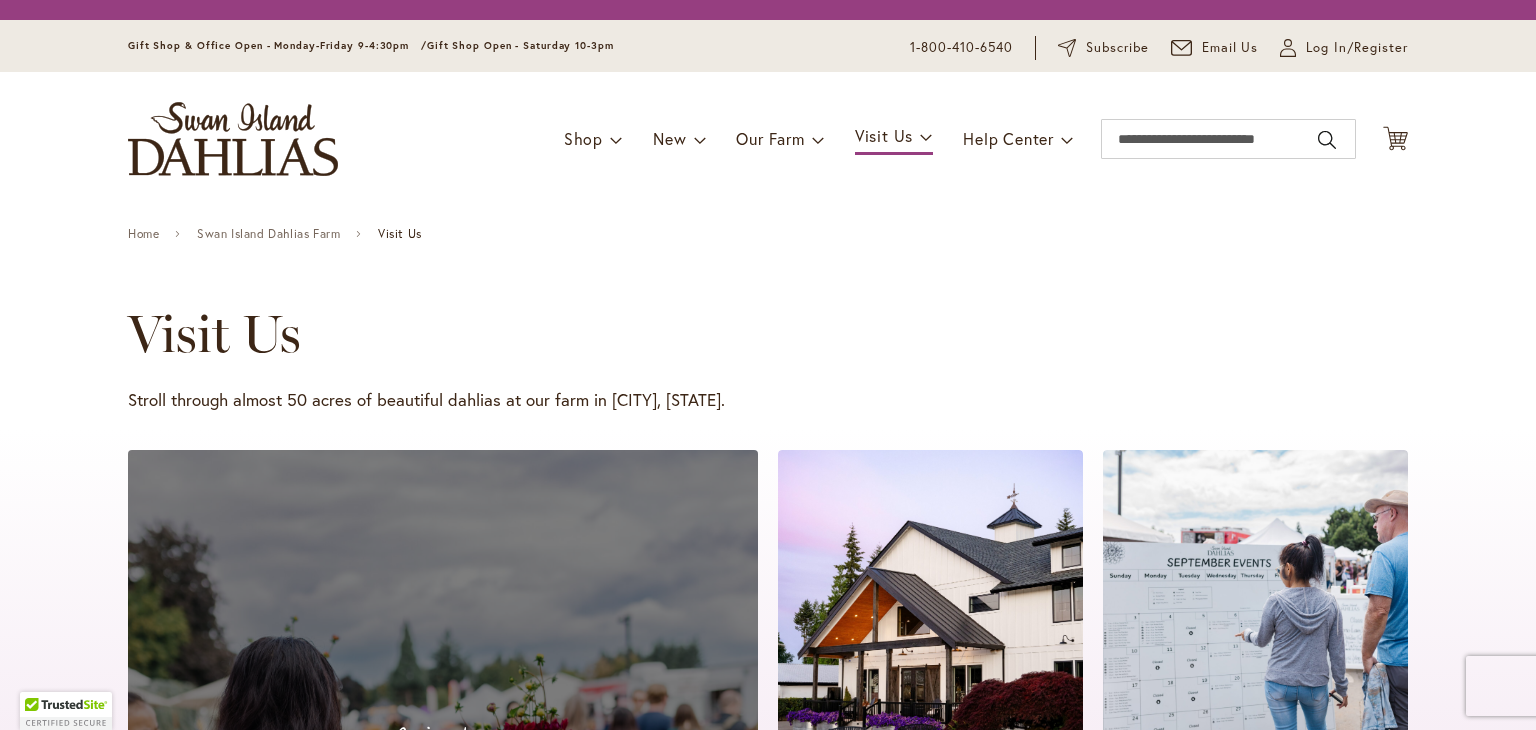scroll, scrollTop: 0, scrollLeft: 0, axis: both 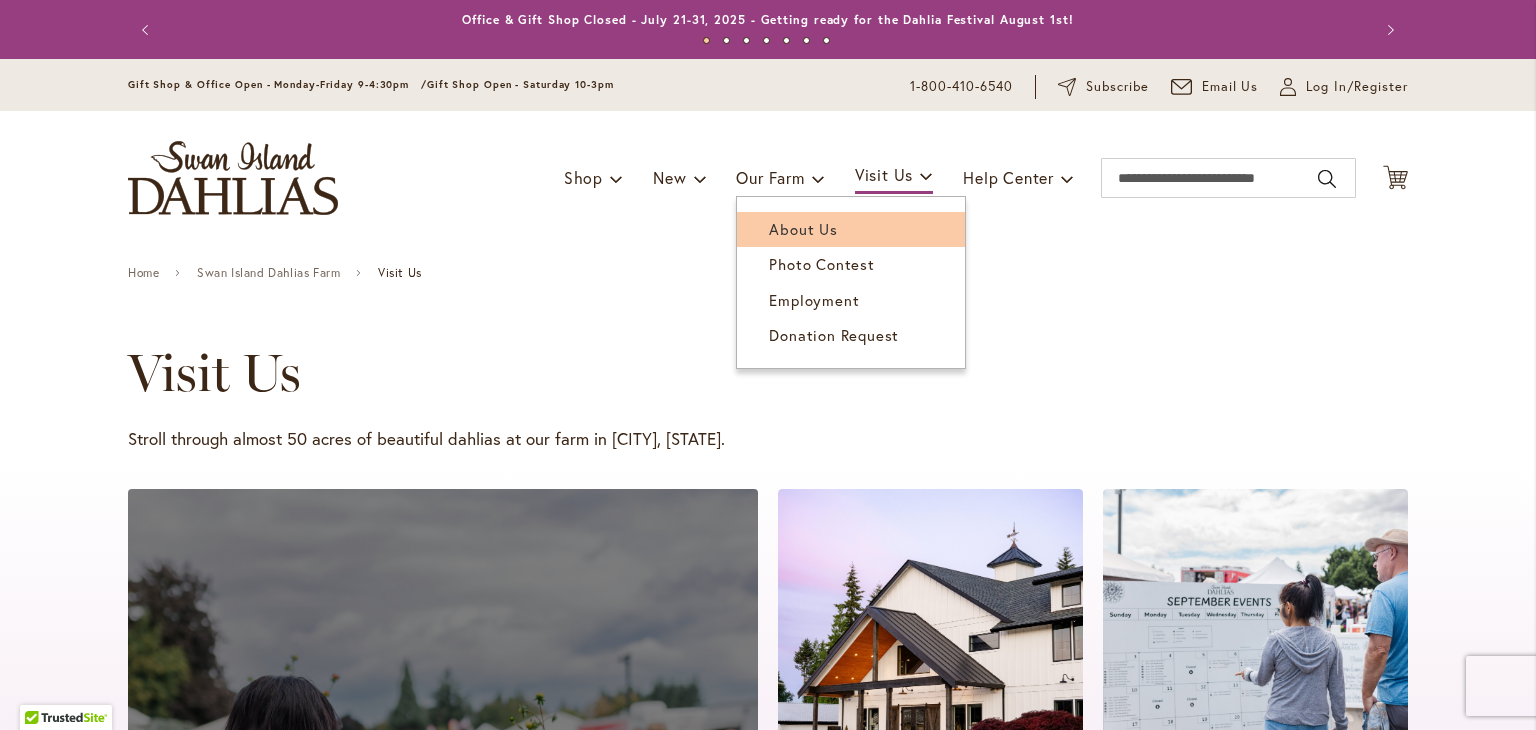 click on "About Us" at bounding box center (803, 229) 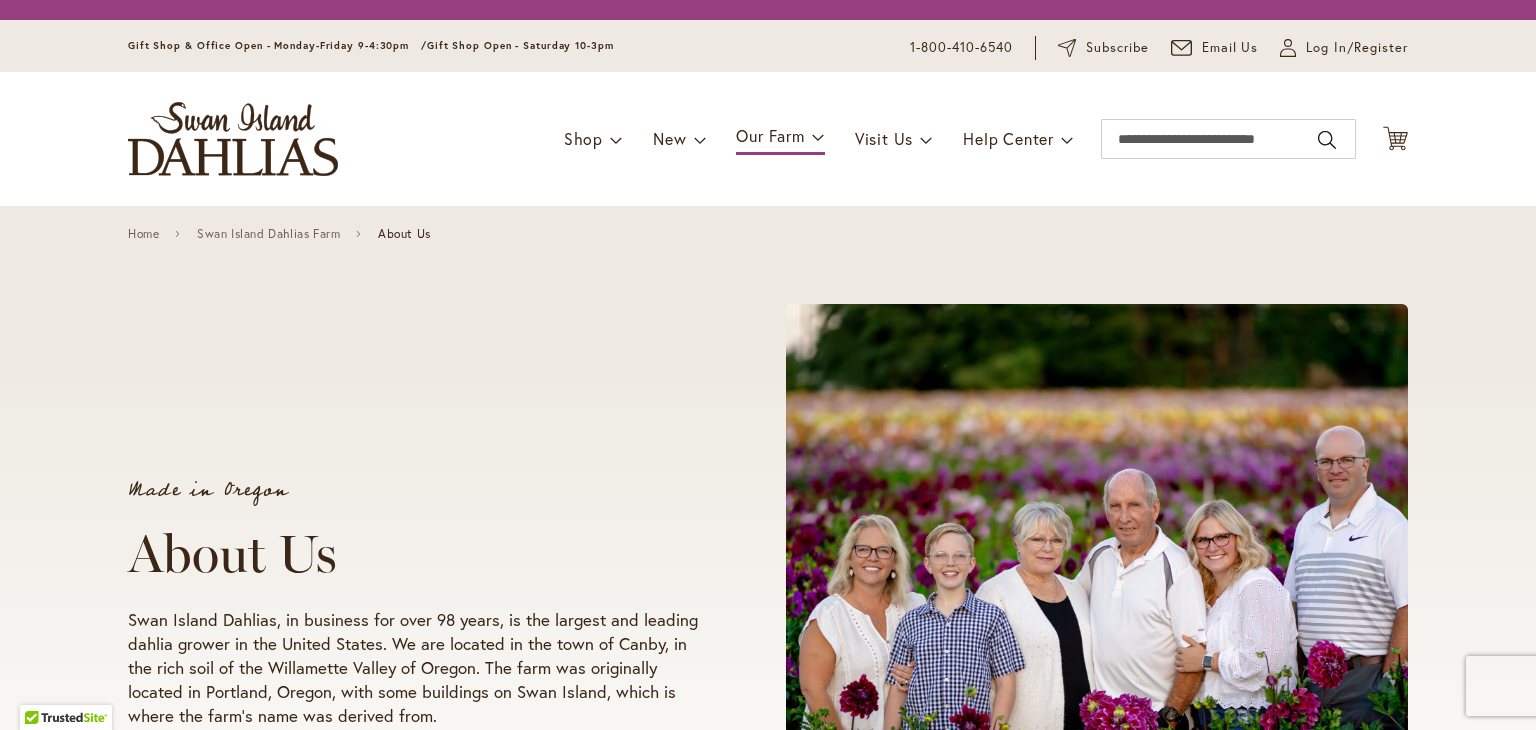 scroll, scrollTop: 0, scrollLeft: 0, axis: both 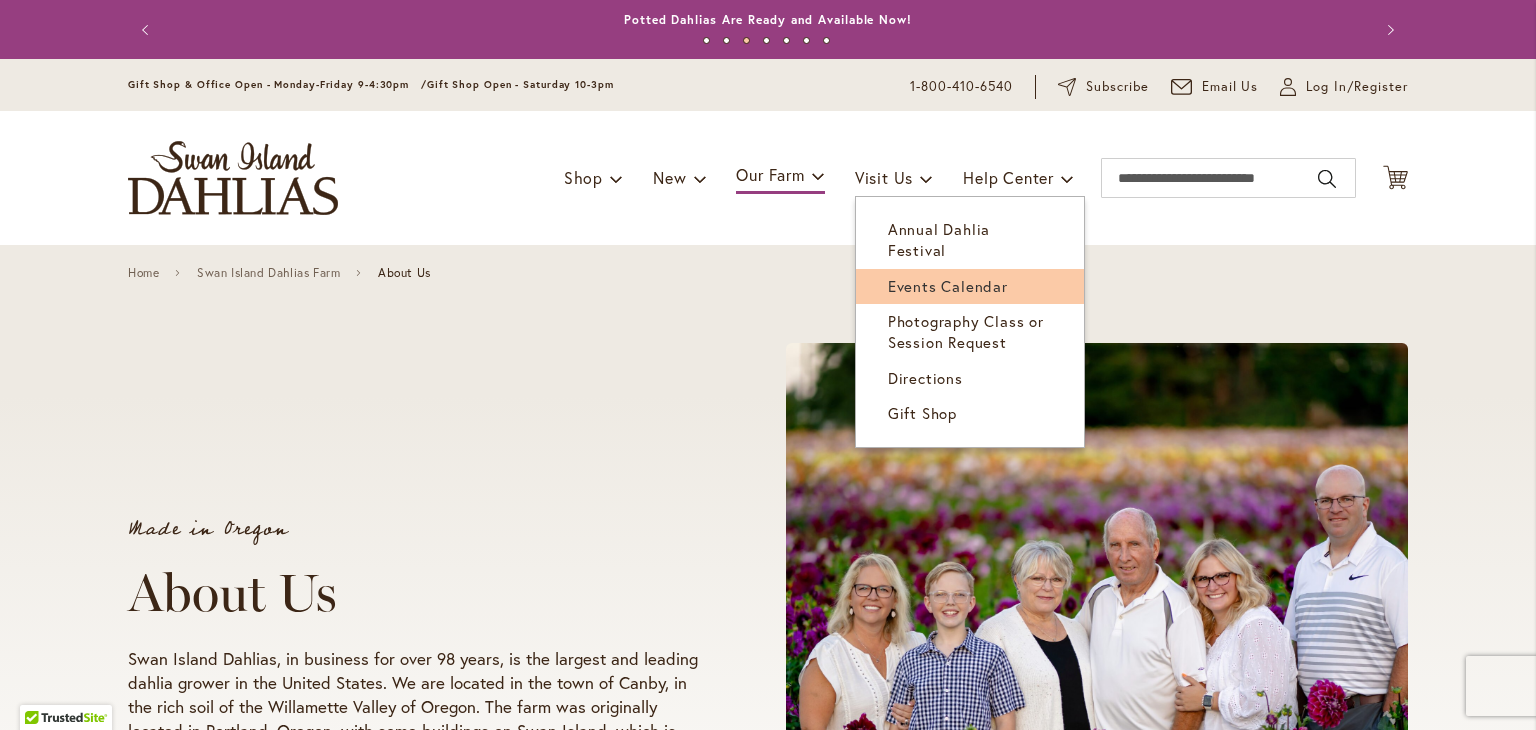 click on "Events Calendar" at bounding box center [948, 286] 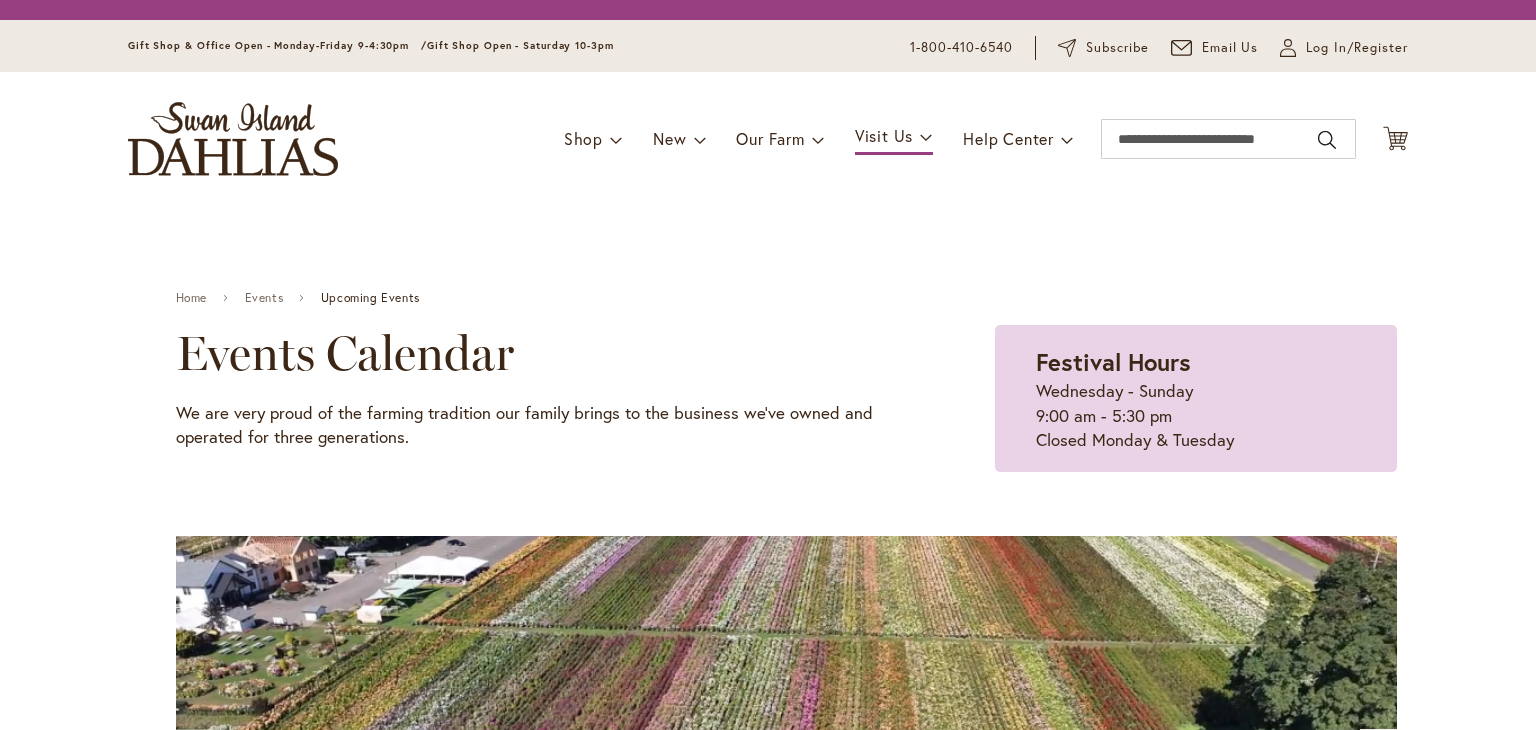 scroll, scrollTop: 0, scrollLeft: 0, axis: both 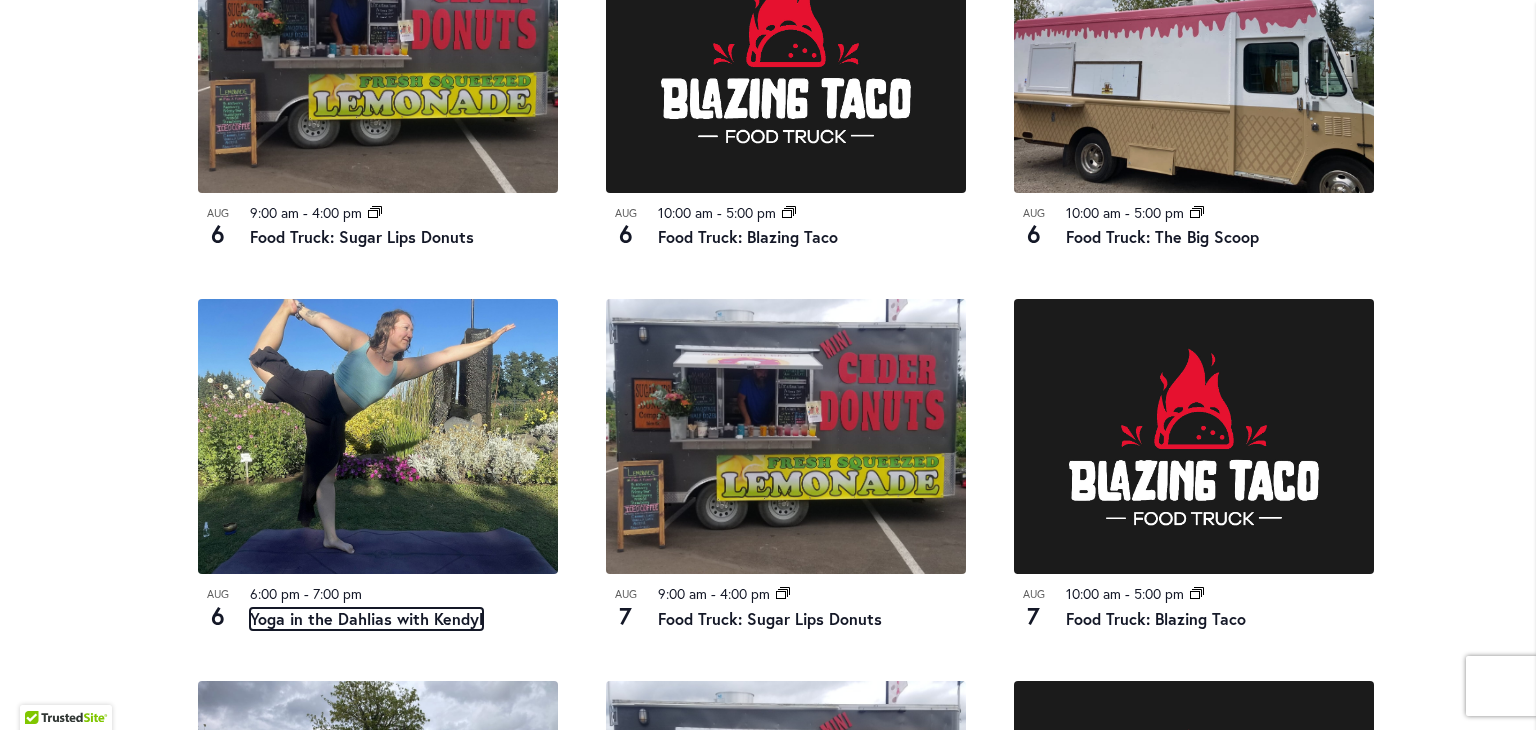 click on "Yoga in the Dahlias with Kendyl" at bounding box center [366, 619] 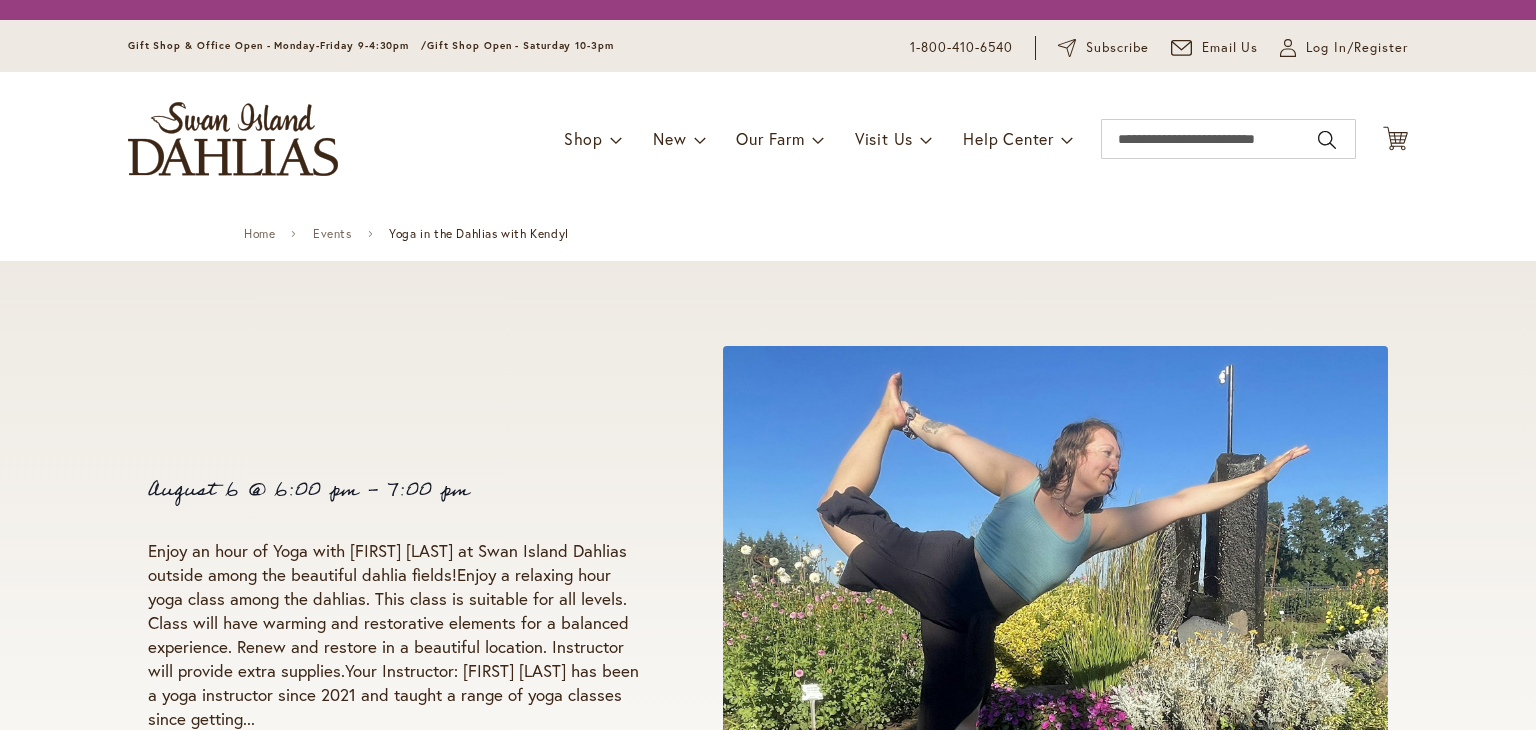 scroll, scrollTop: 0, scrollLeft: 0, axis: both 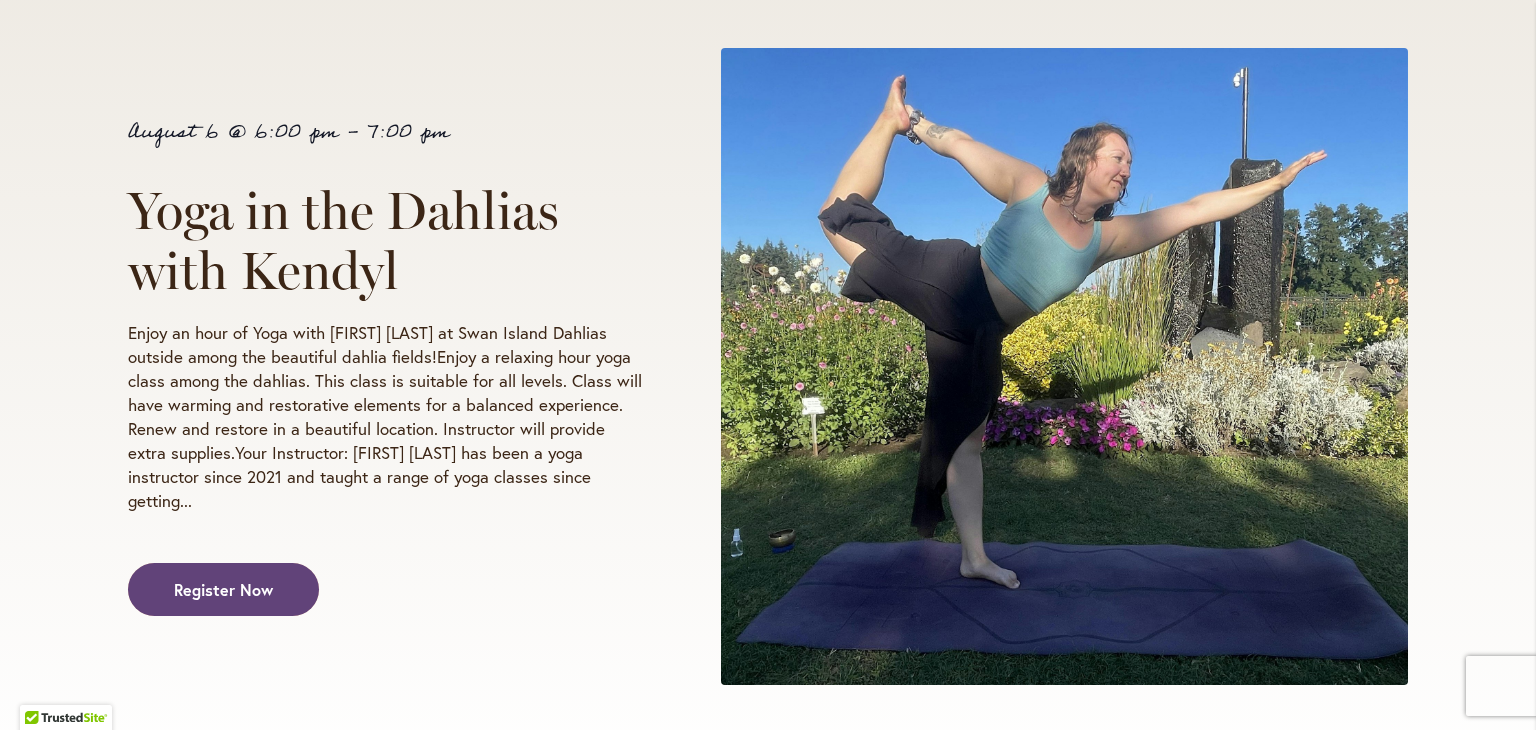 click on "Register Now" at bounding box center (223, 589) 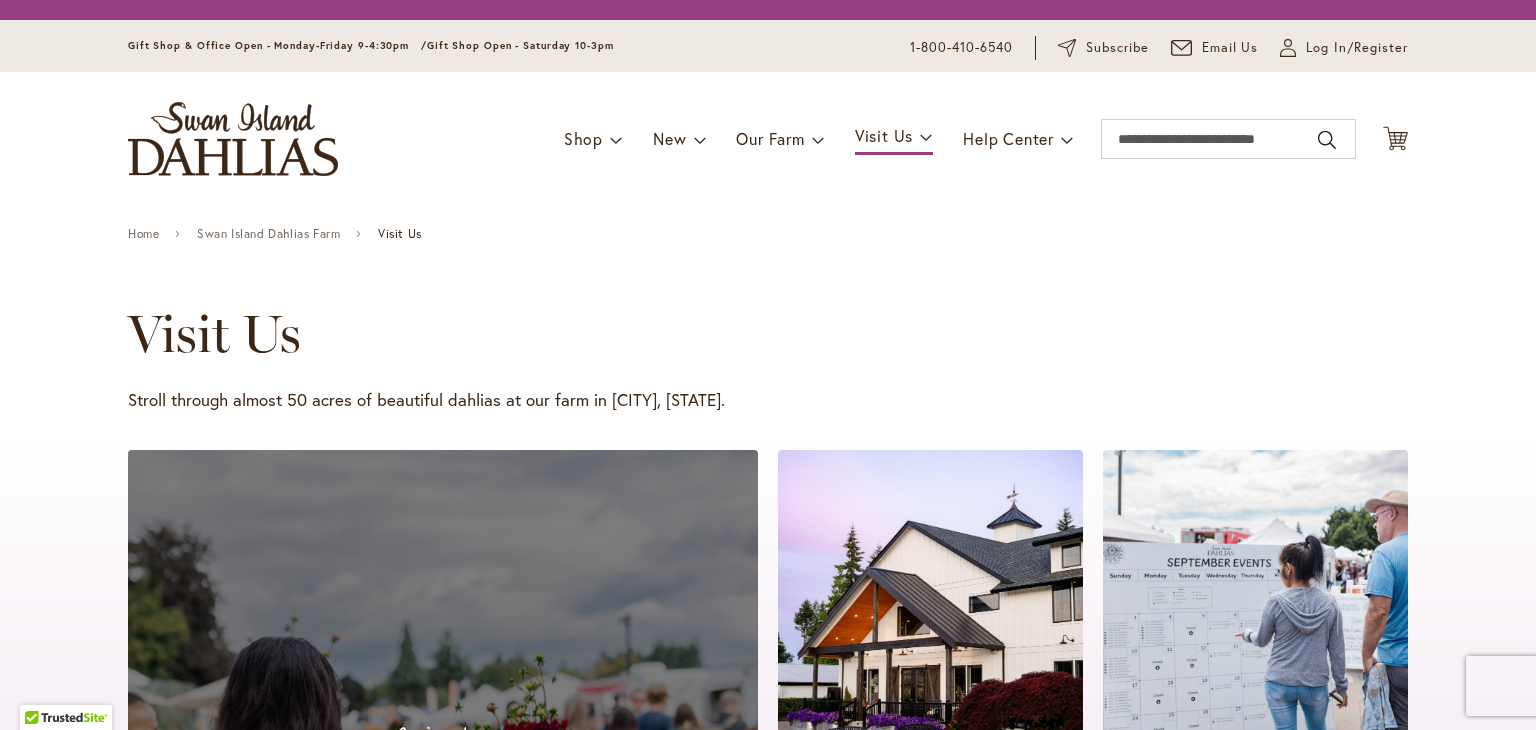 scroll, scrollTop: 0, scrollLeft: 0, axis: both 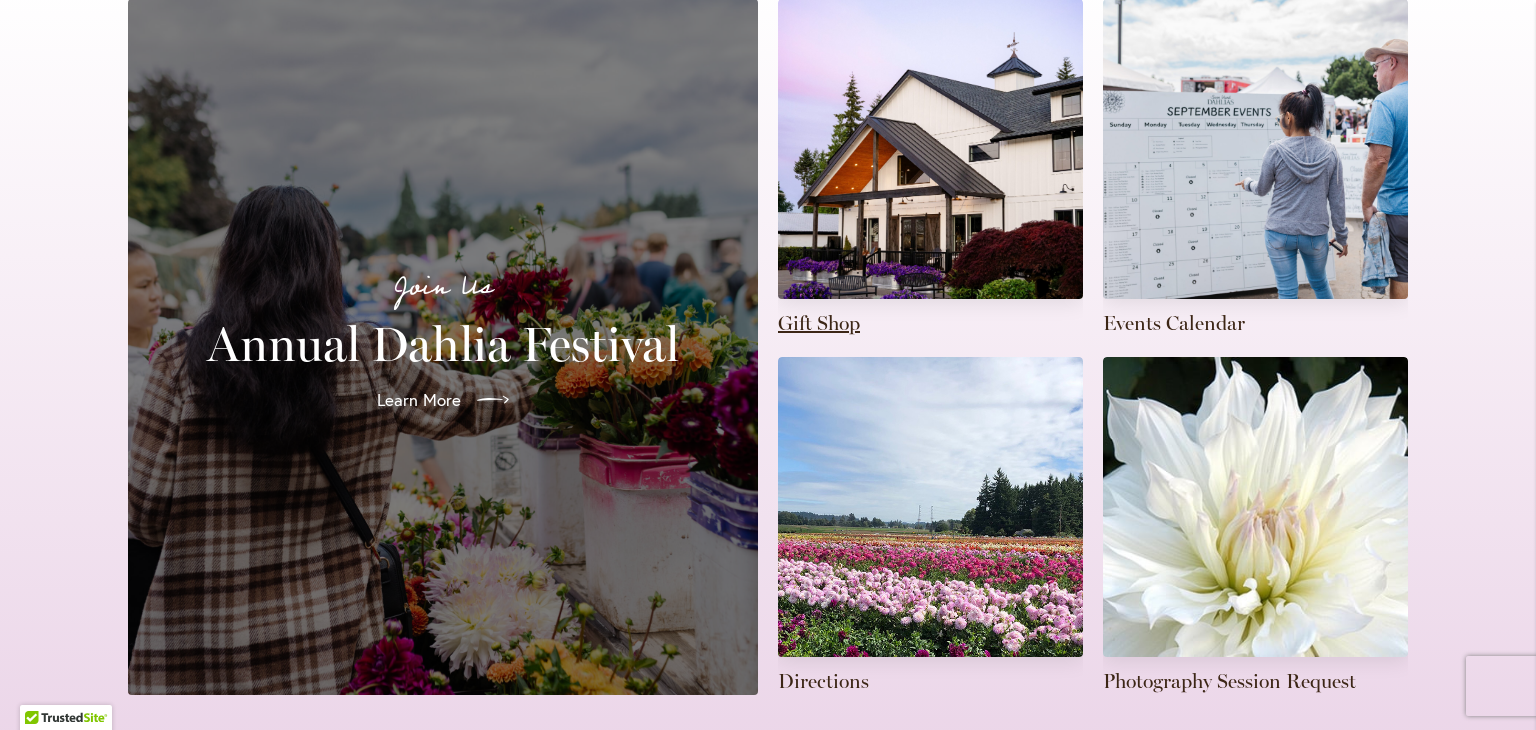 click at bounding box center [930, 168] 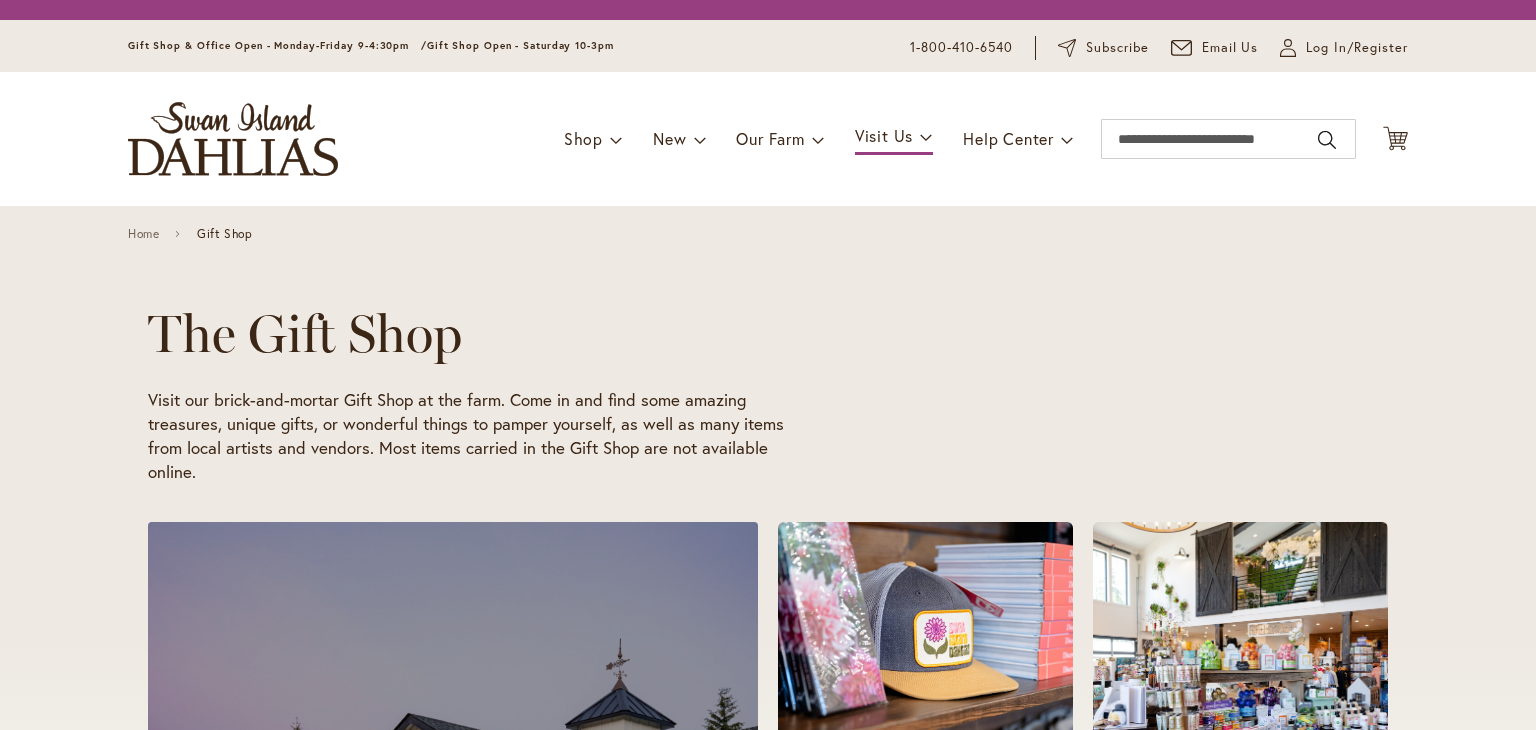 scroll, scrollTop: 0, scrollLeft: 0, axis: both 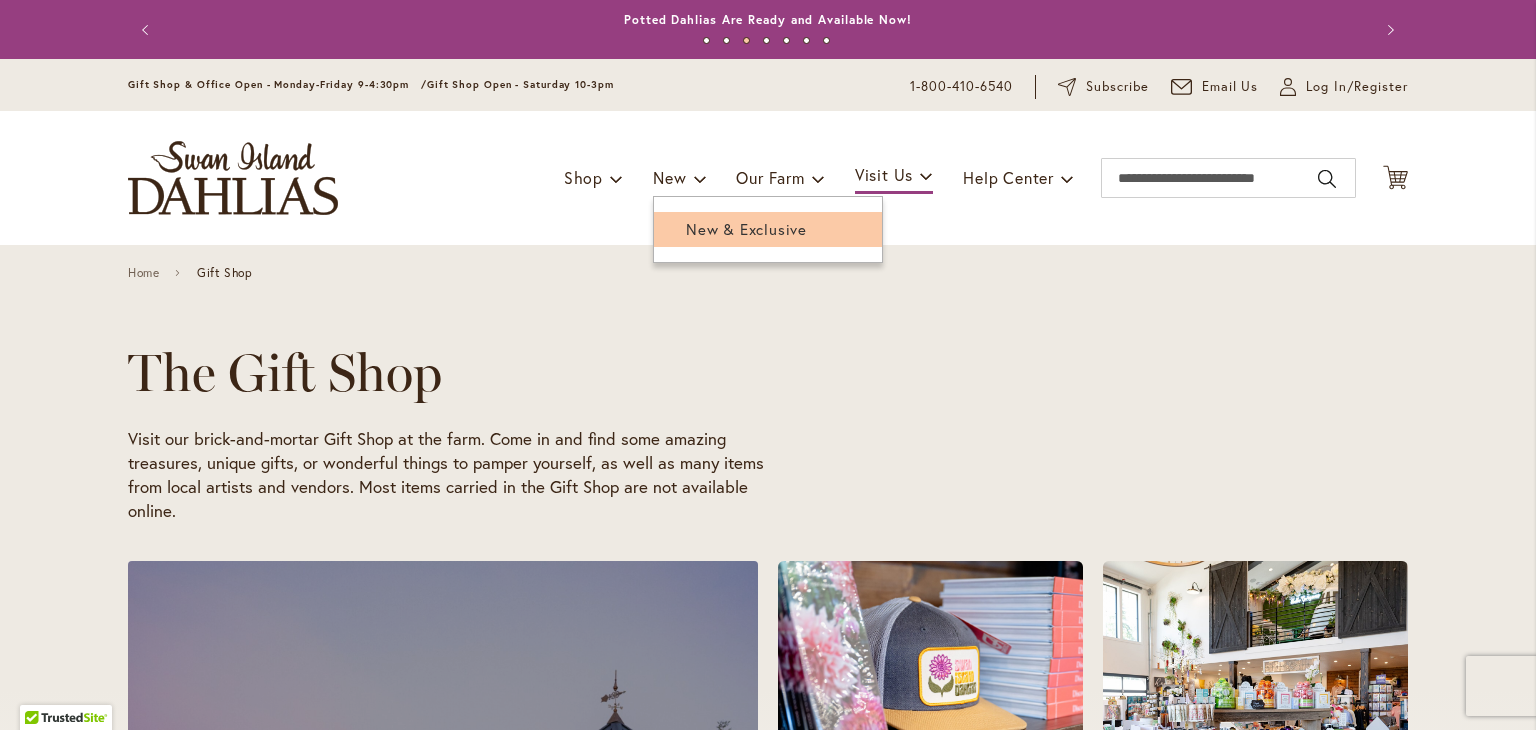 click on "New & Exclusive" at bounding box center [746, 229] 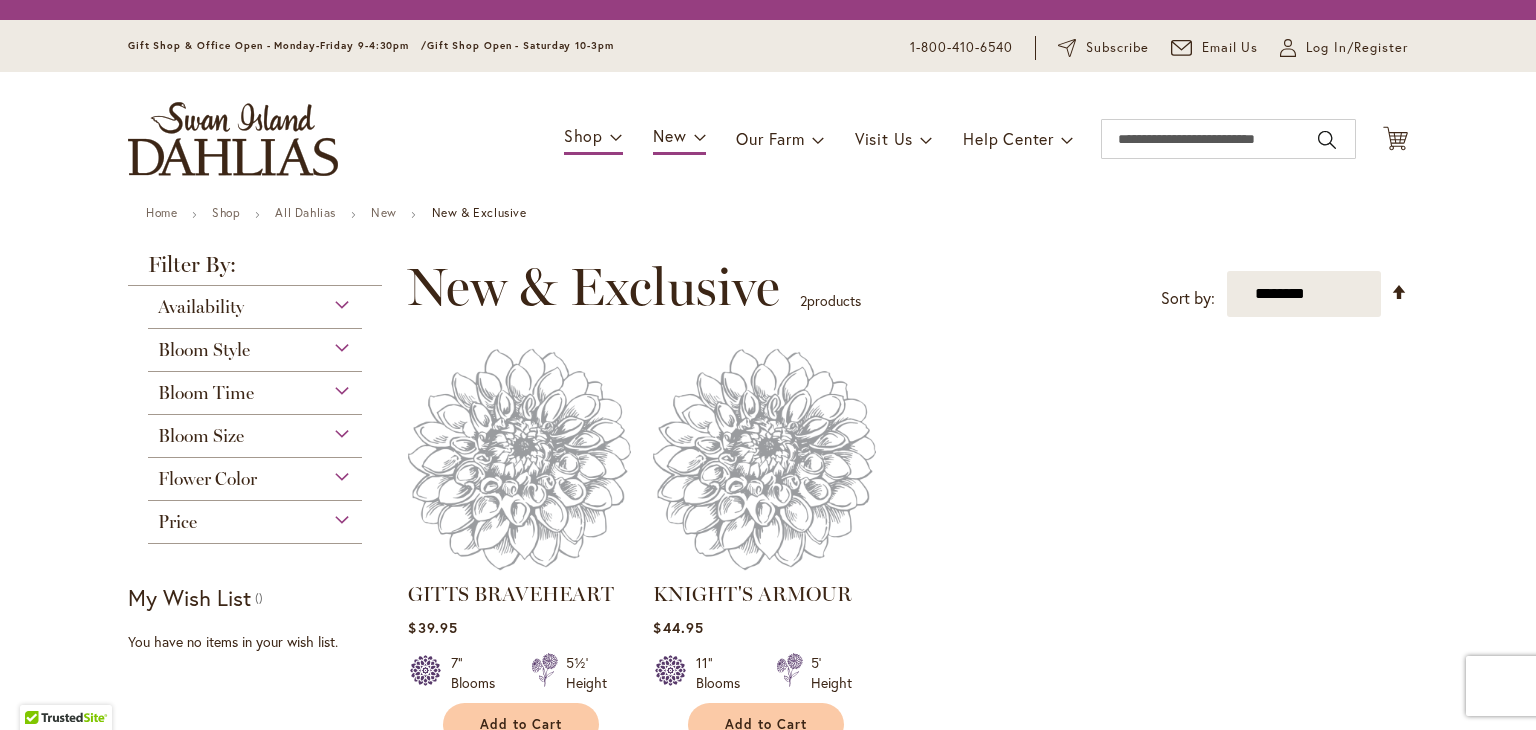 scroll, scrollTop: 0, scrollLeft: 0, axis: both 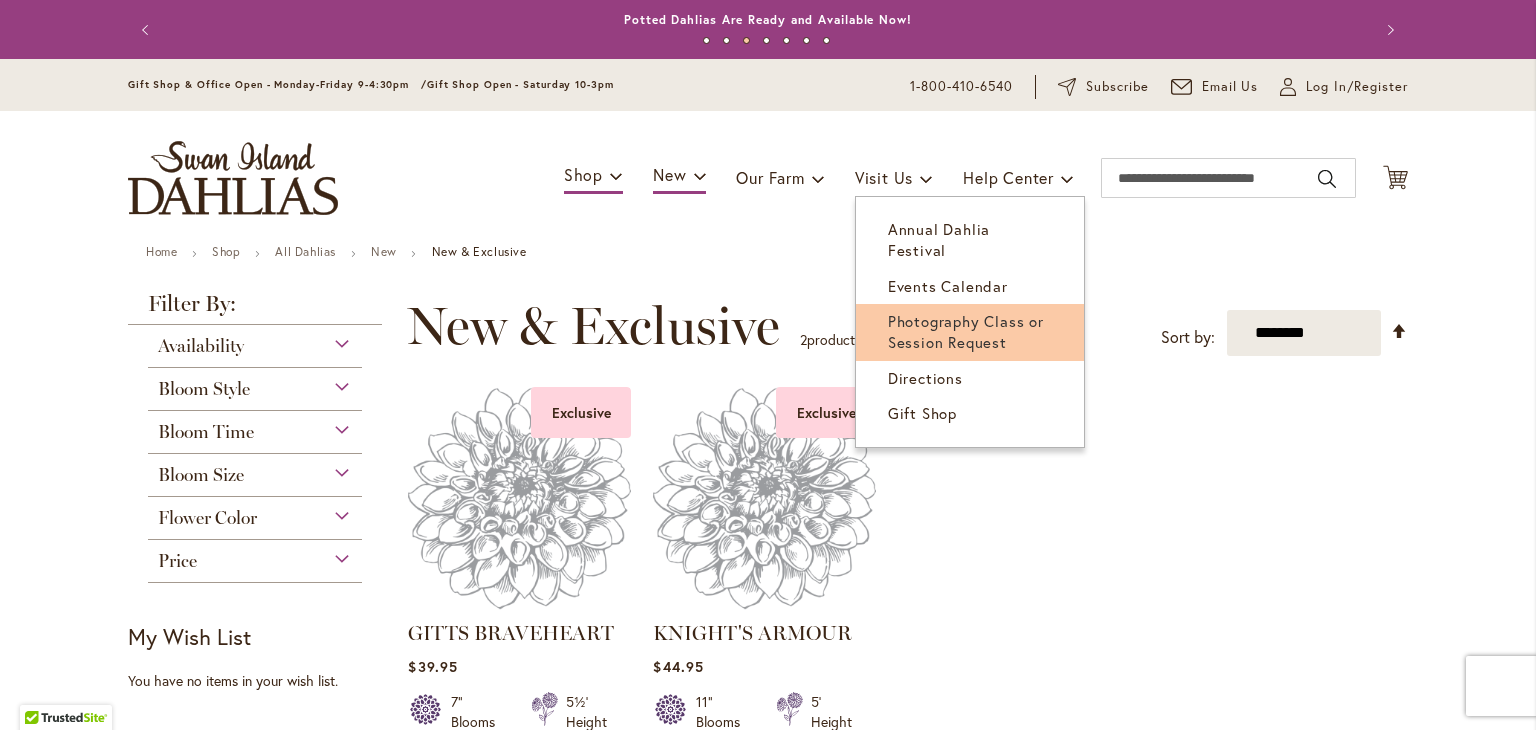 click on "Photography Class or Session Request" at bounding box center [966, 331] 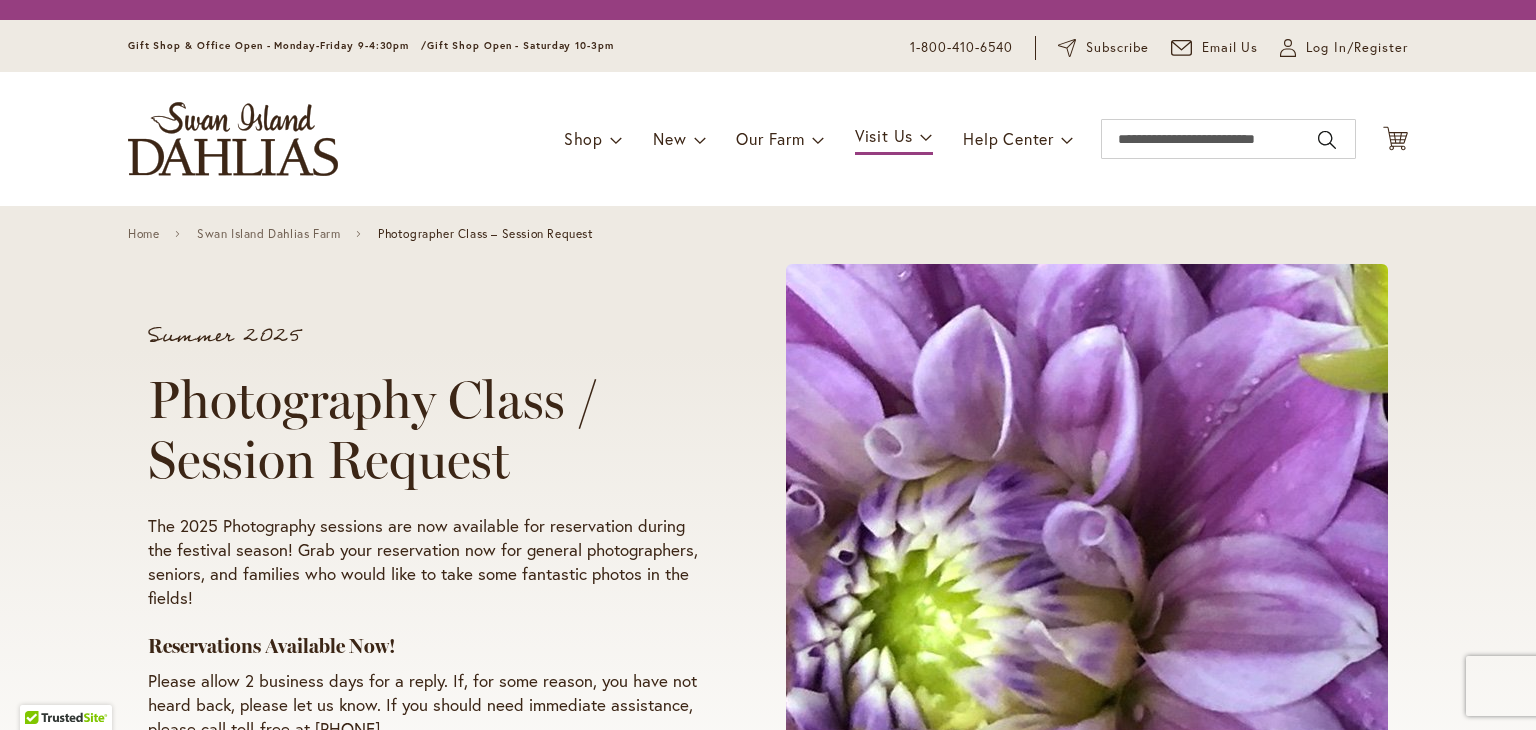 scroll, scrollTop: 0, scrollLeft: 0, axis: both 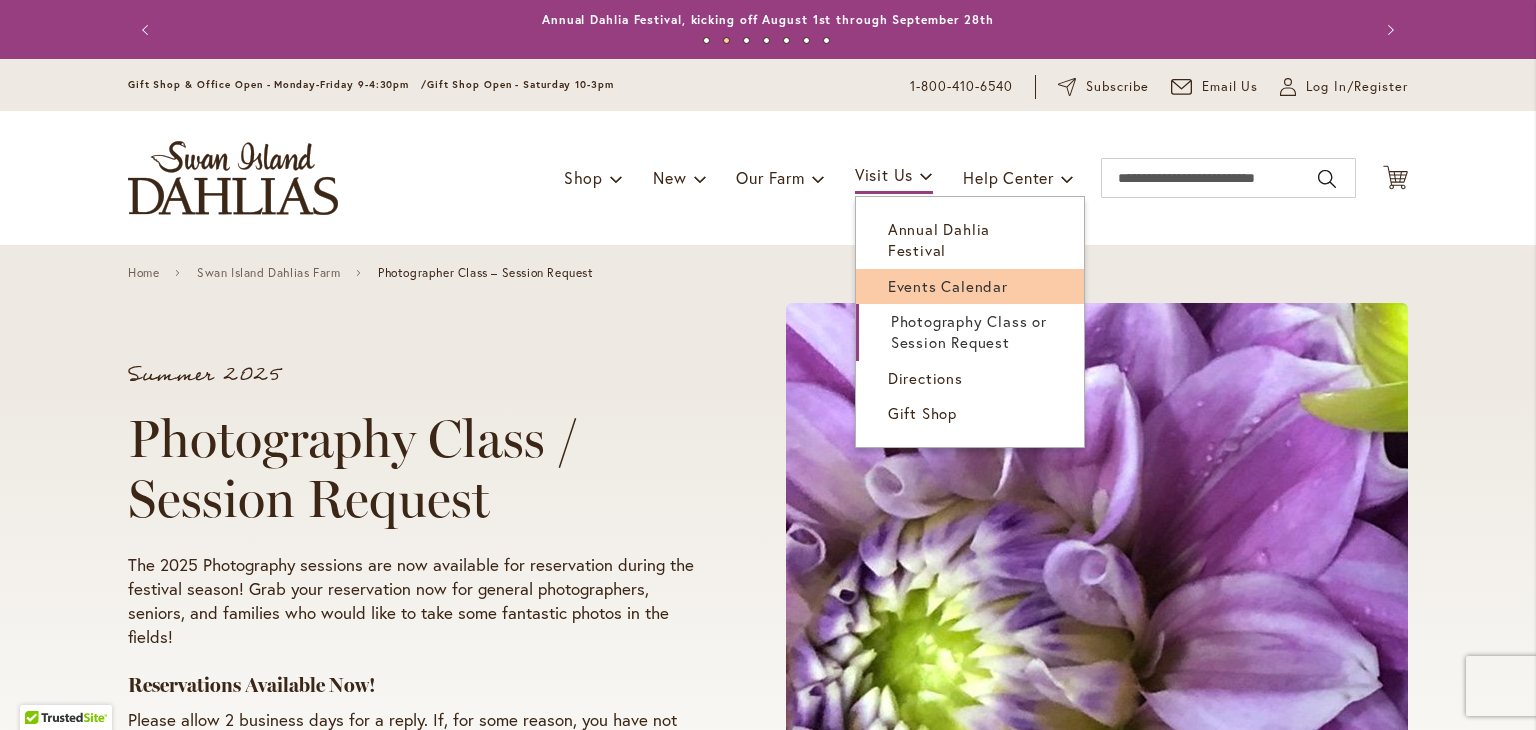 click on "Events Calendar" at bounding box center (948, 286) 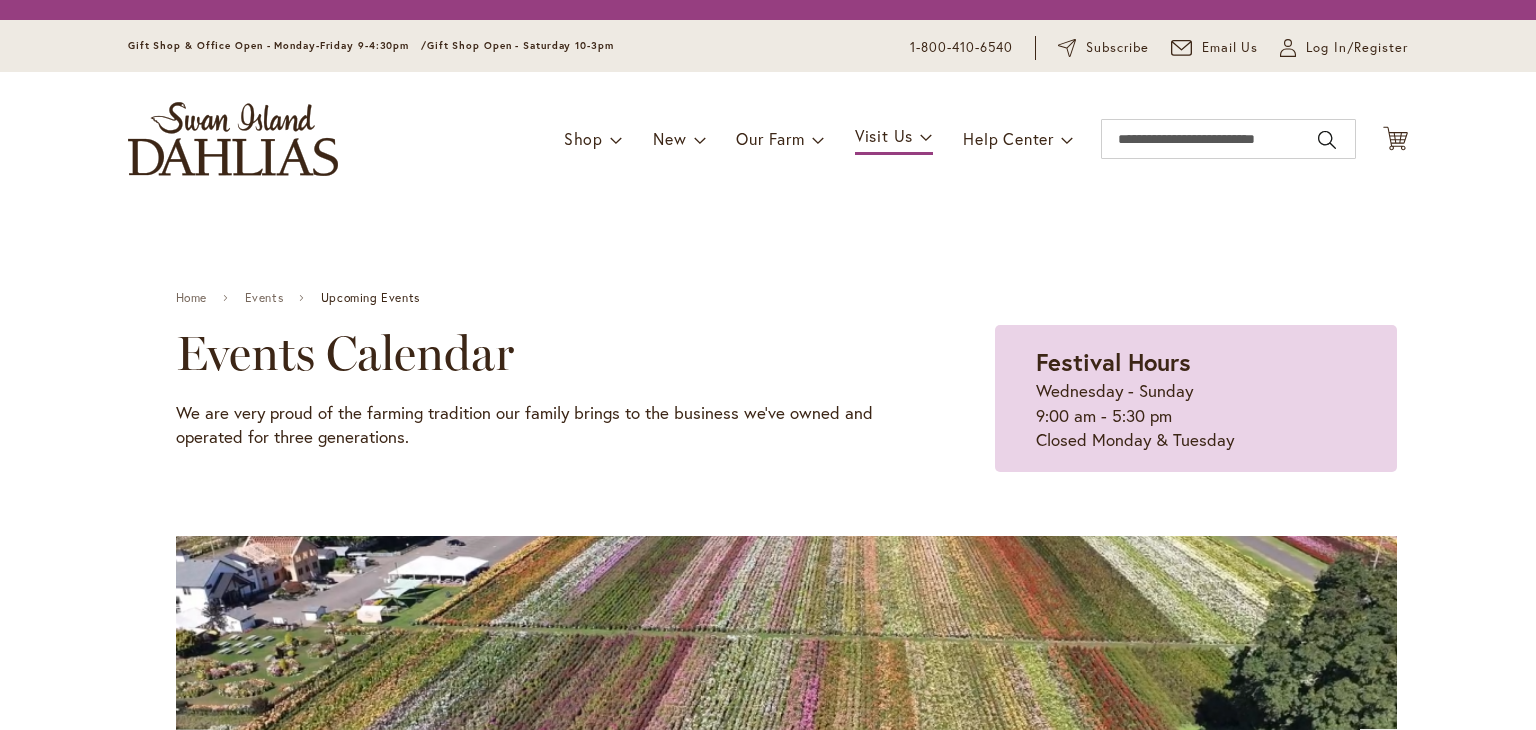 scroll, scrollTop: 0, scrollLeft: 0, axis: both 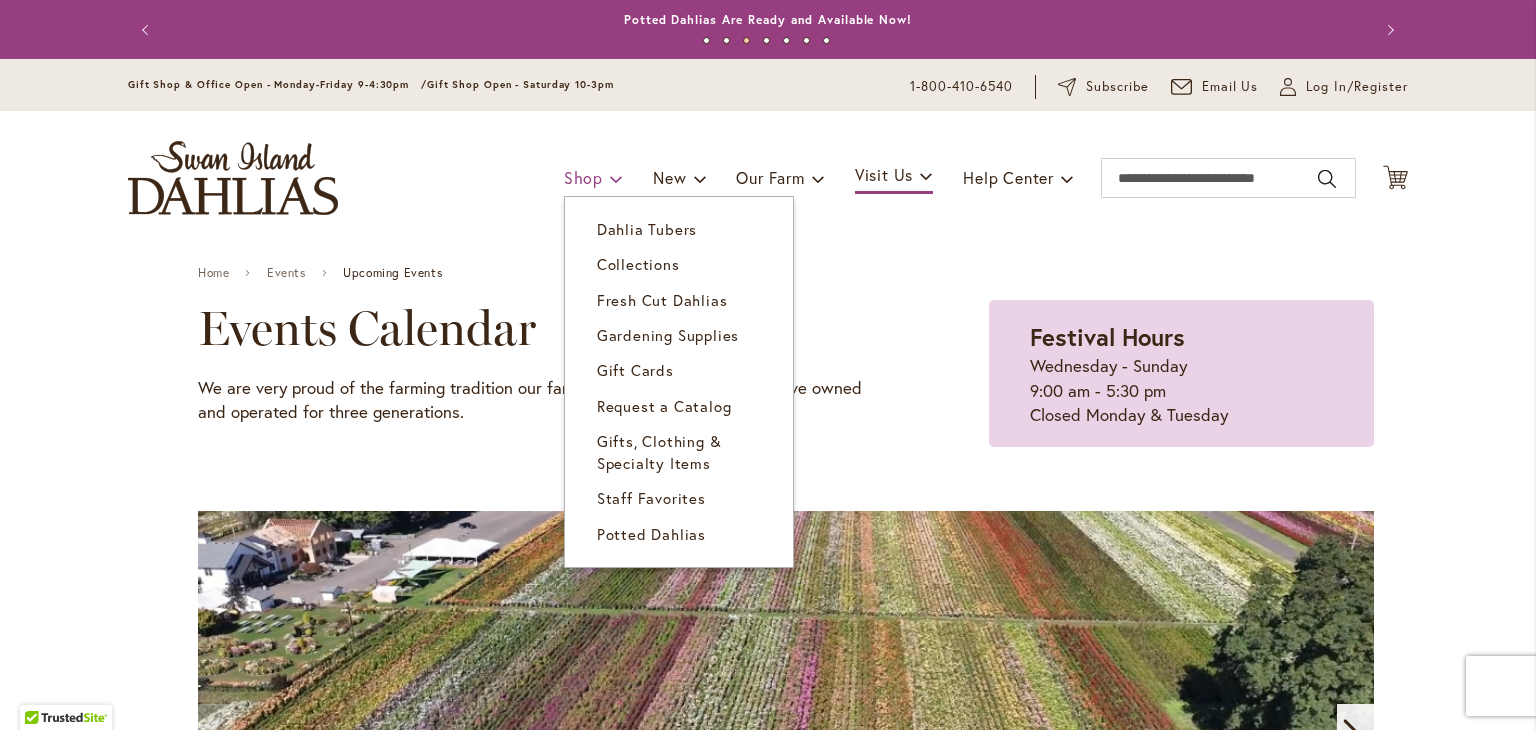 click on "Shop" at bounding box center (583, 177) 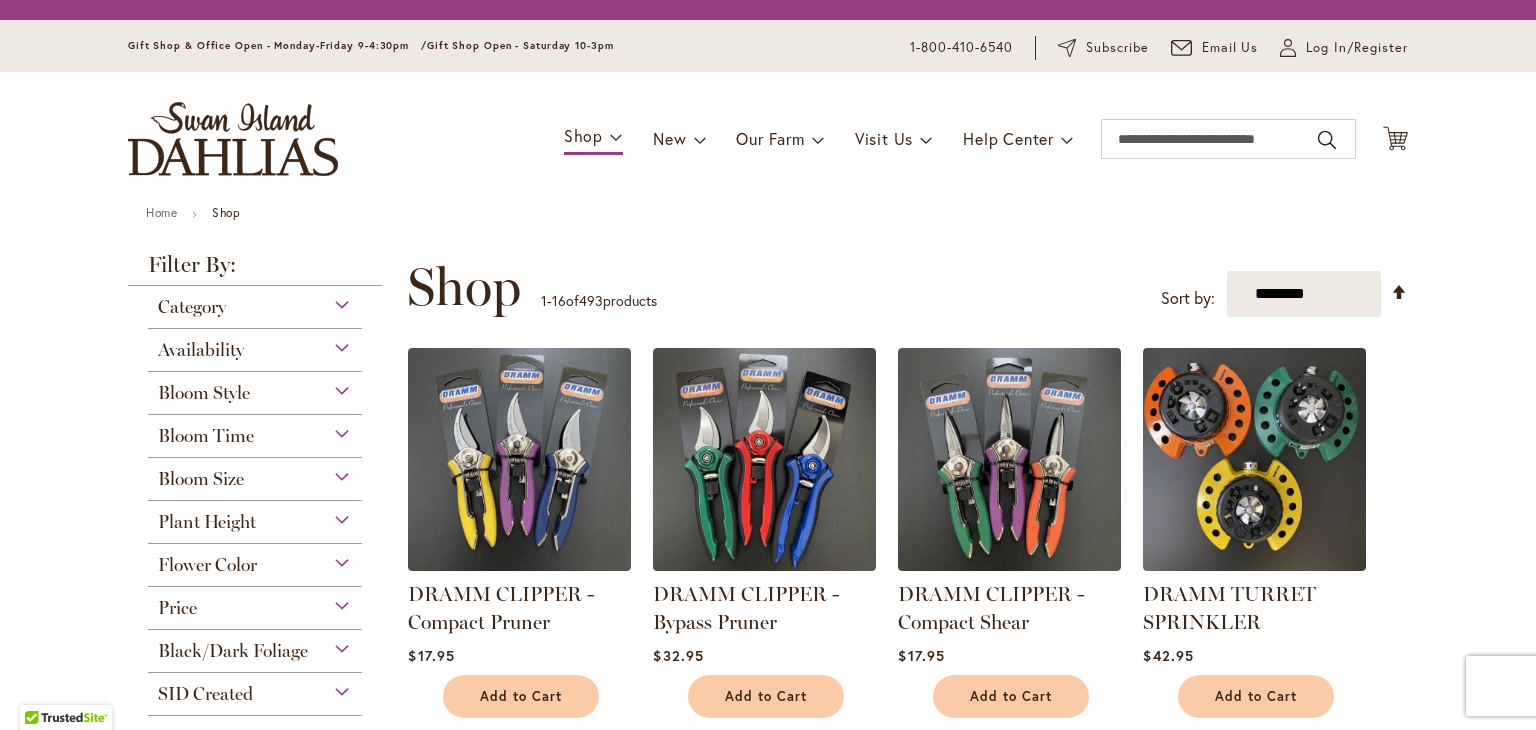 scroll, scrollTop: 0, scrollLeft: 0, axis: both 